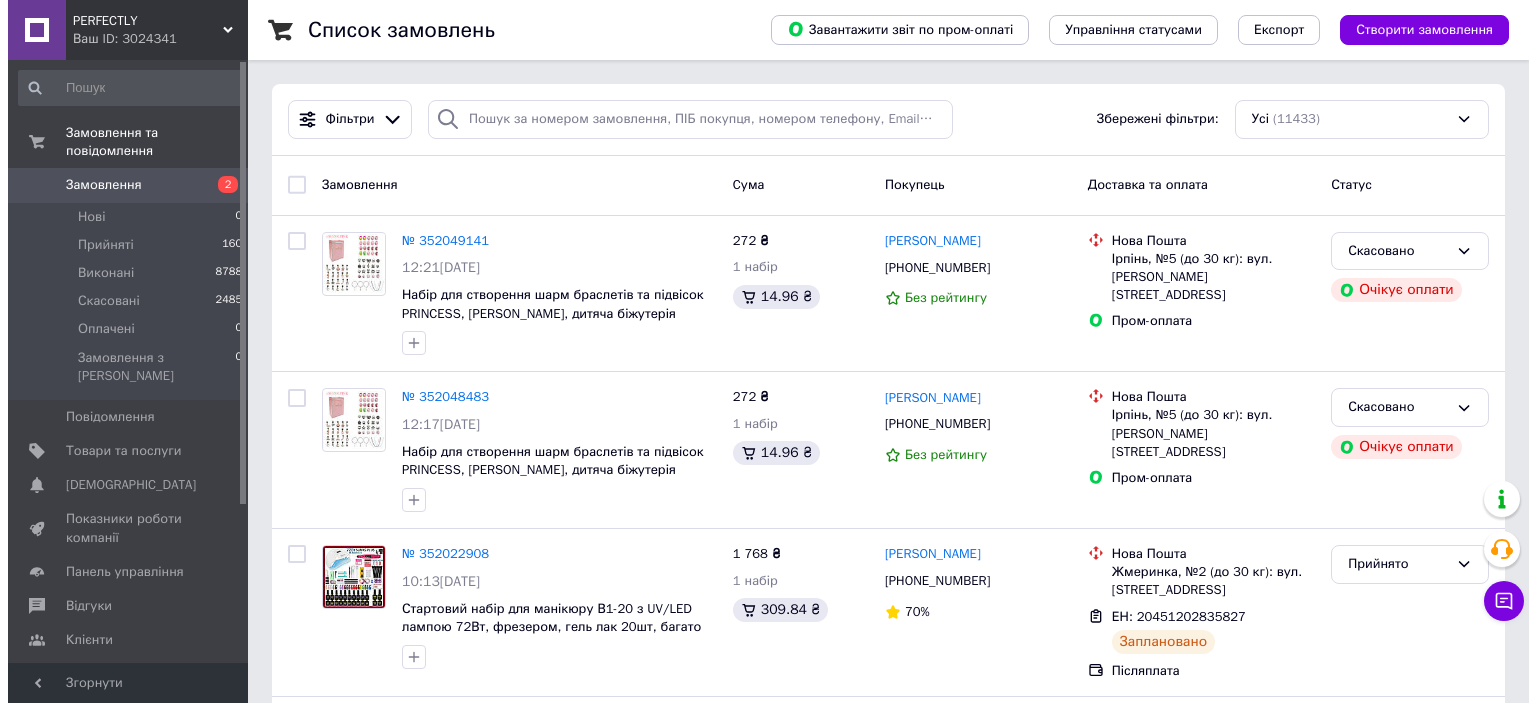 scroll, scrollTop: 0, scrollLeft: 0, axis: both 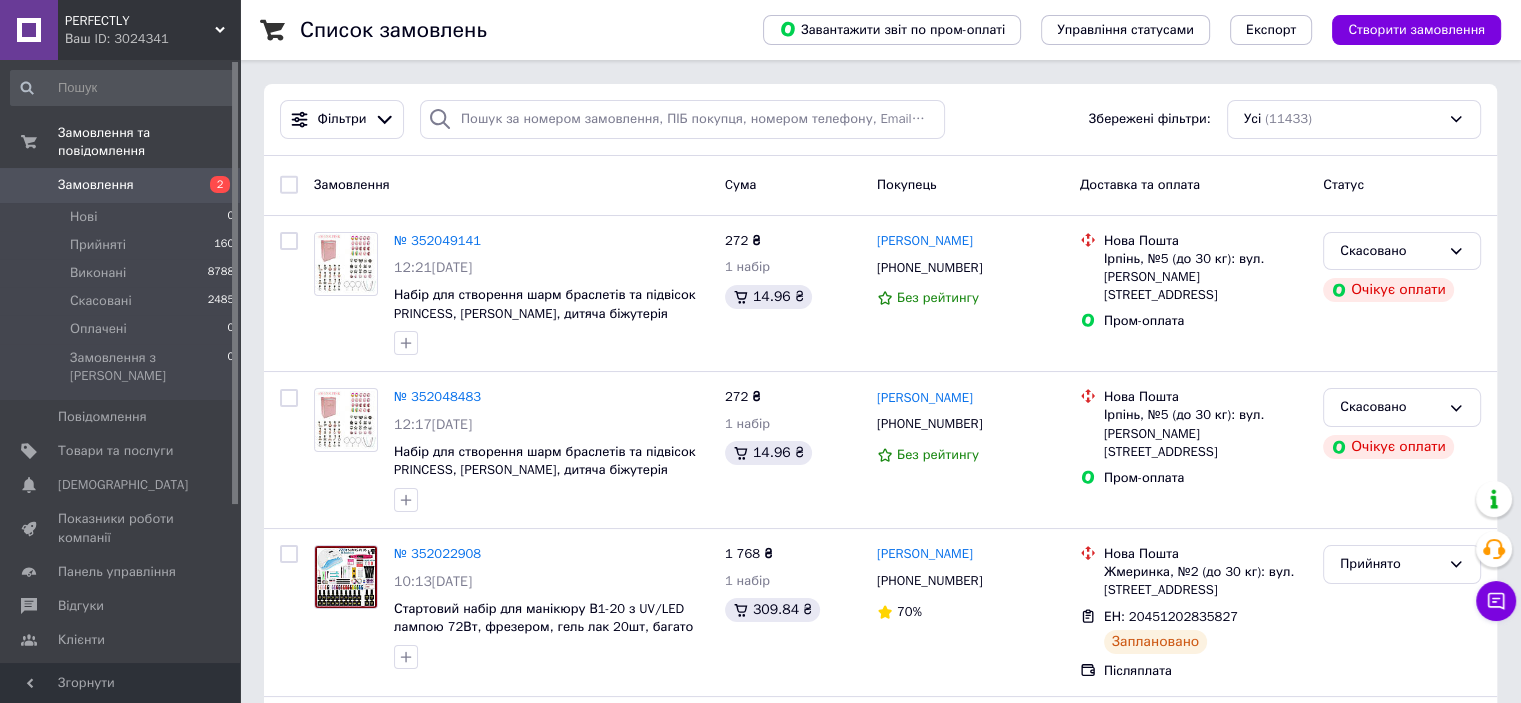 click on "Замовлення" at bounding box center (96, 185) 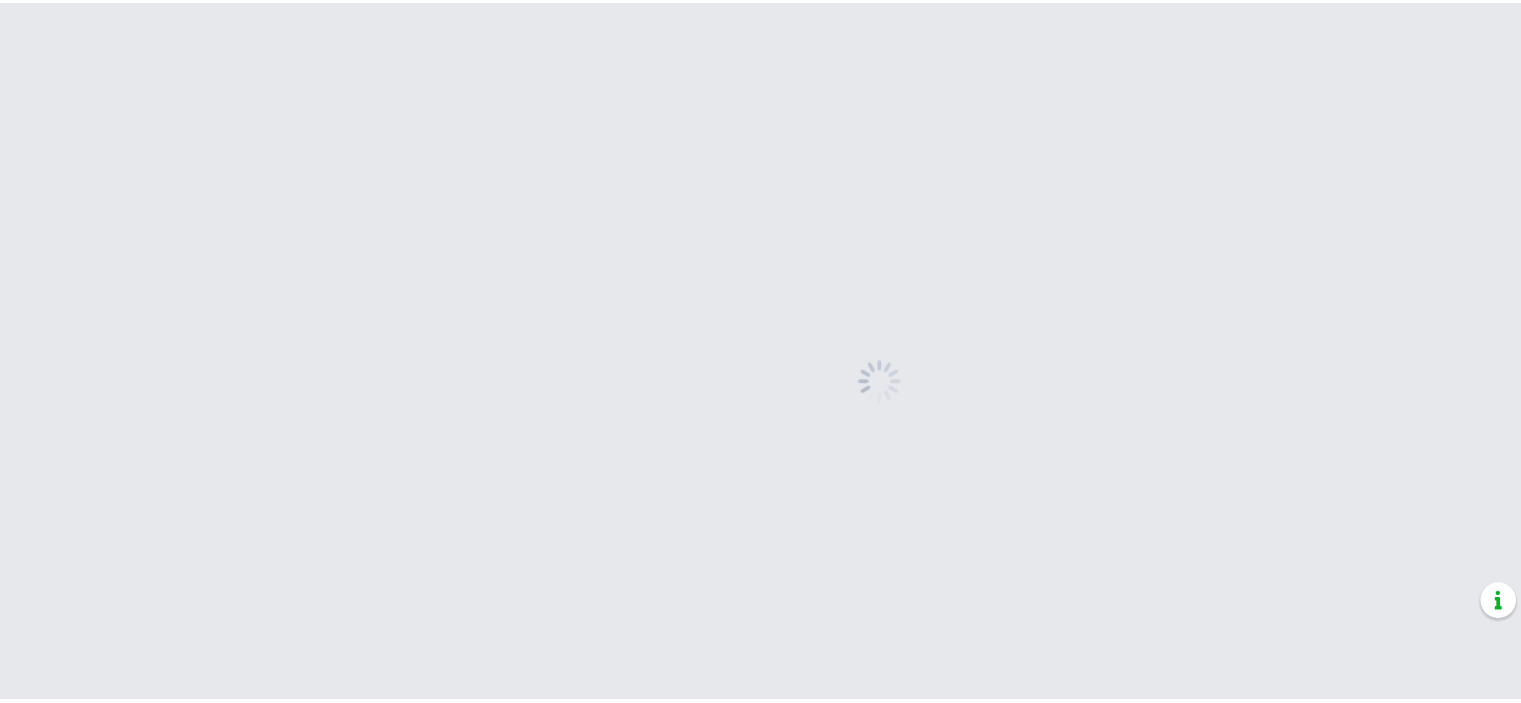 scroll, scrollTop: 0, scrollLeft: 0, axis: both 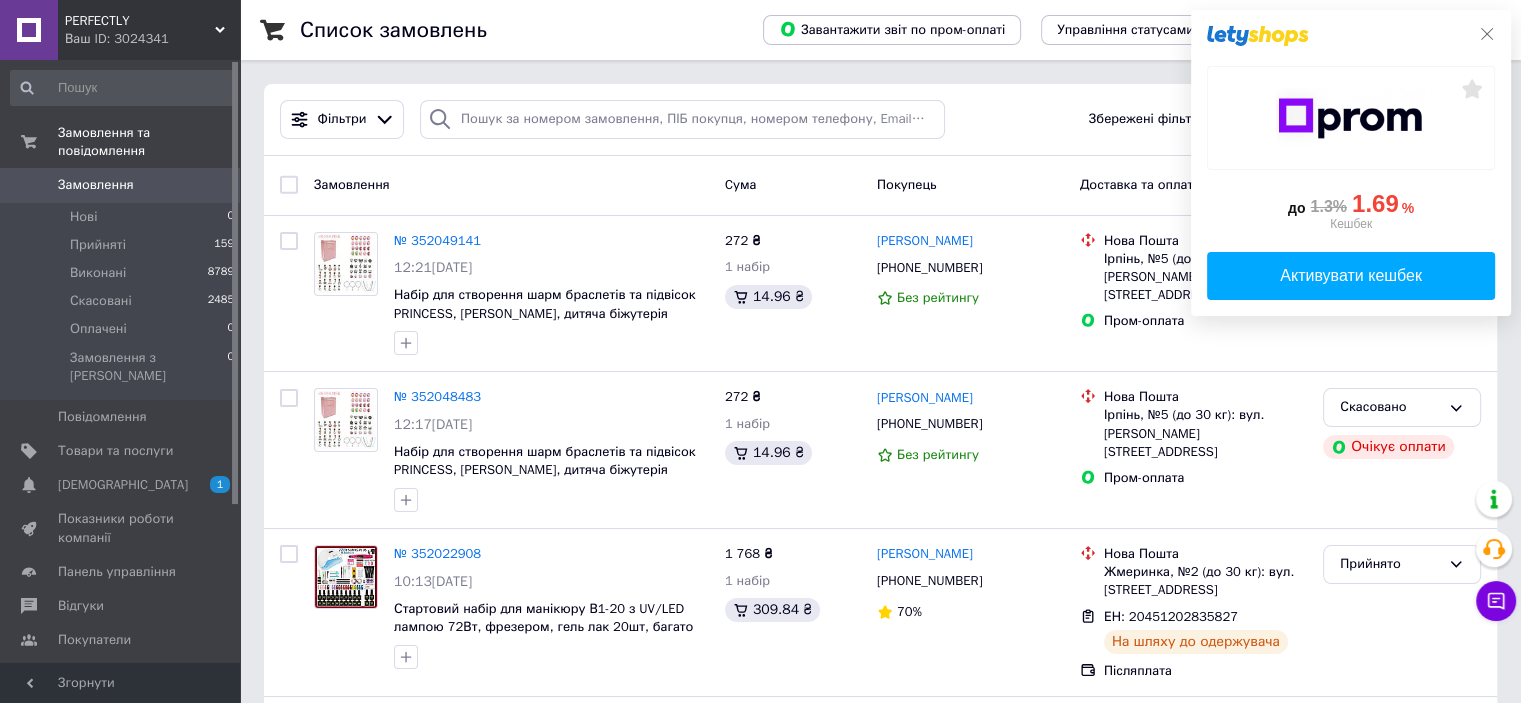 click 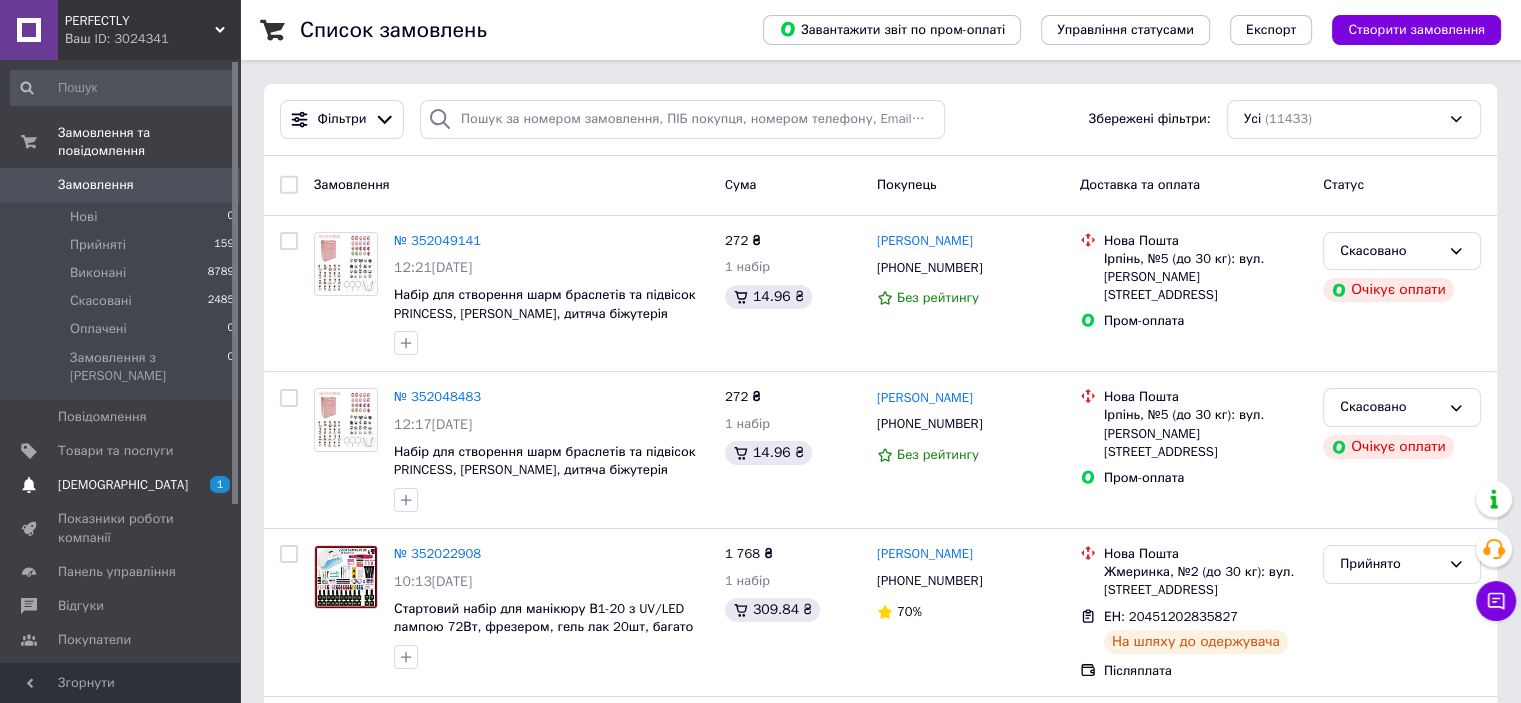 click on "[DEMOGRAPHIC_DATA]" at bounding box center [123, 485] 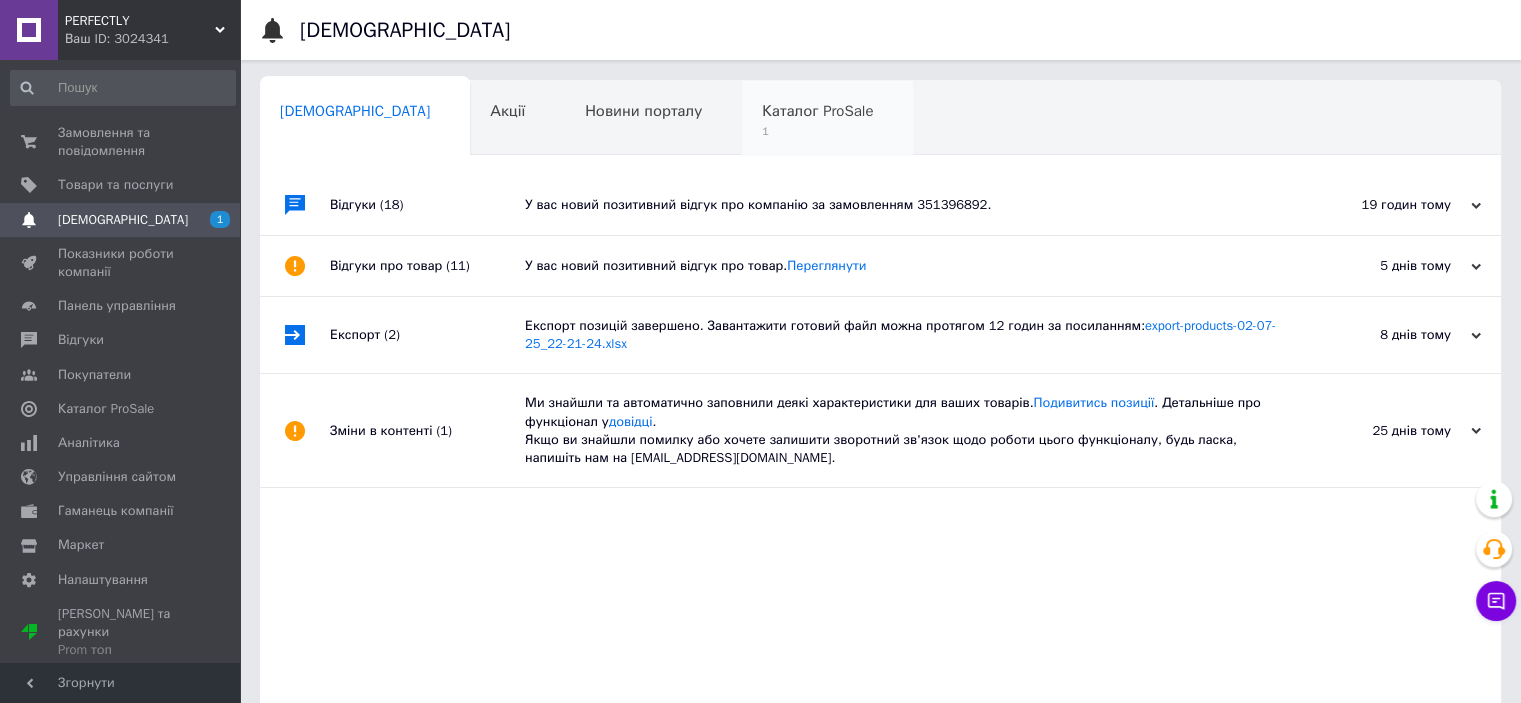 click on "Каталог ProSale" at bounding box center [817, 111] 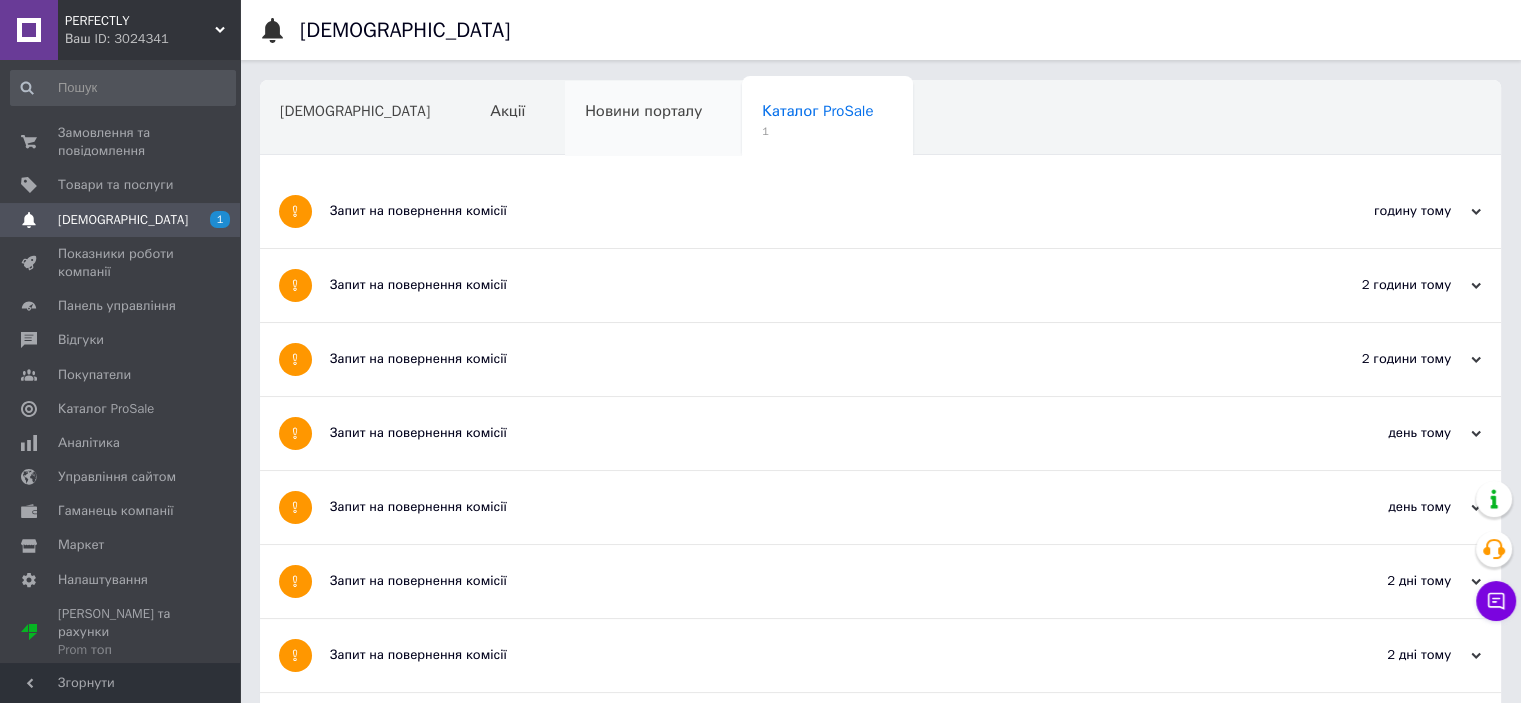 click on "Новини порталу" at bounding box center [643, 111] 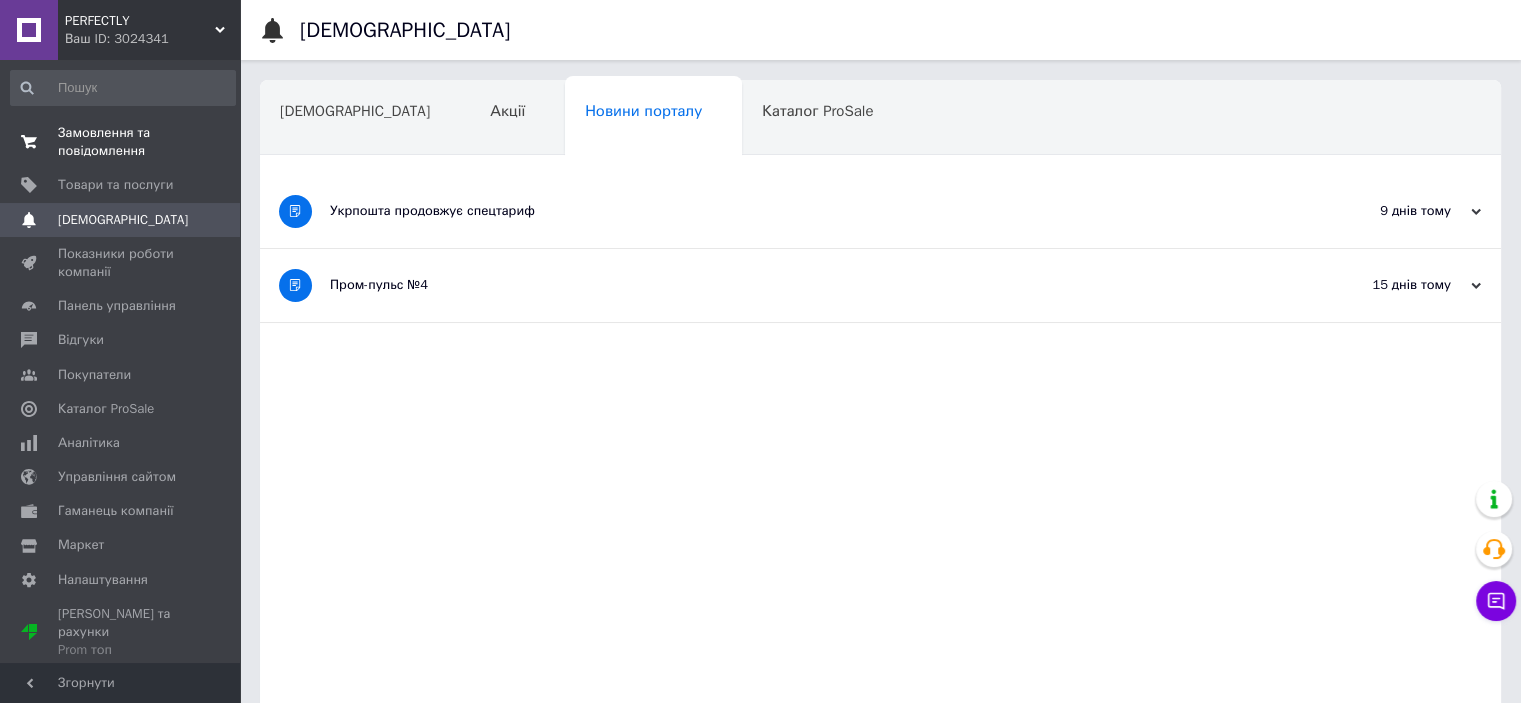 click on "Замовлення та повідомлення" at bounding box center [121, 142] 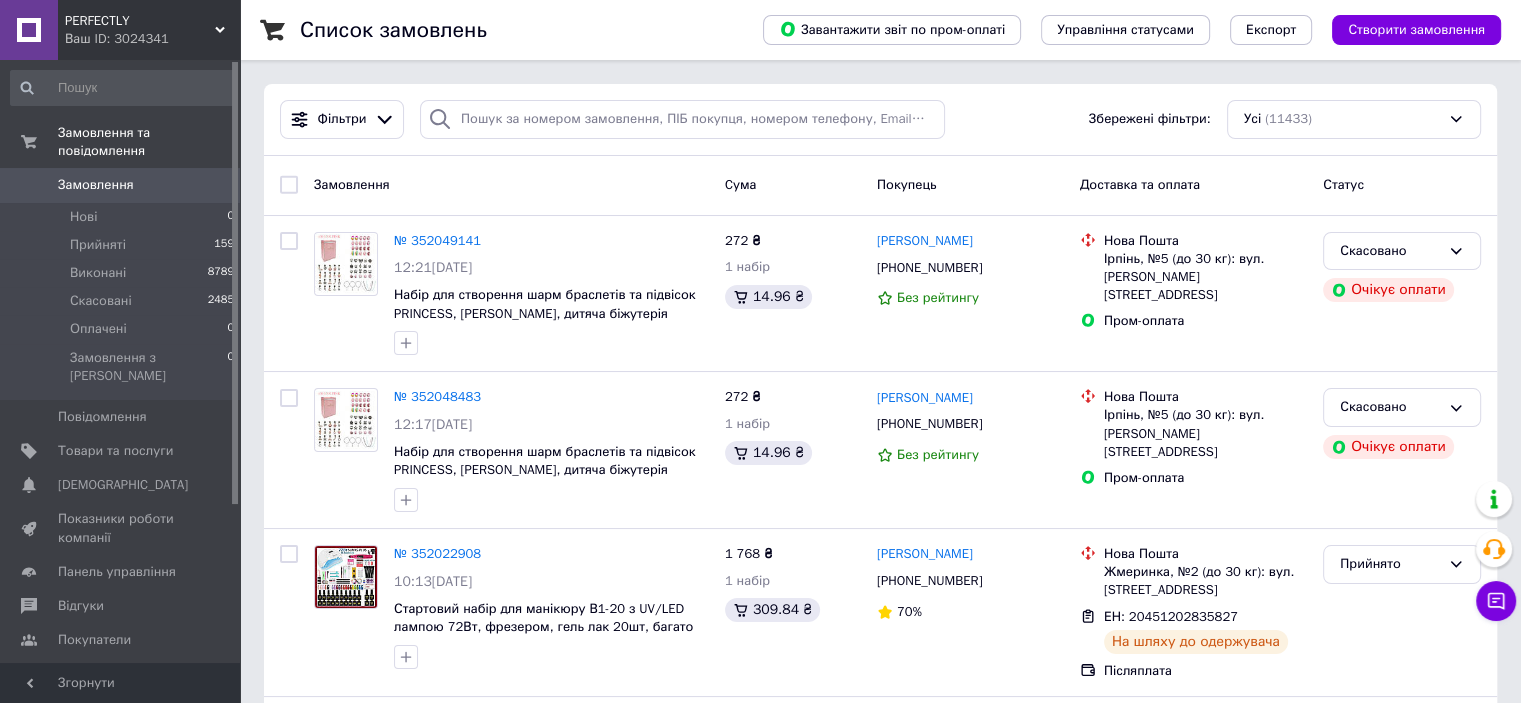 click on "Замовлення" at bounding box center [96, 185] 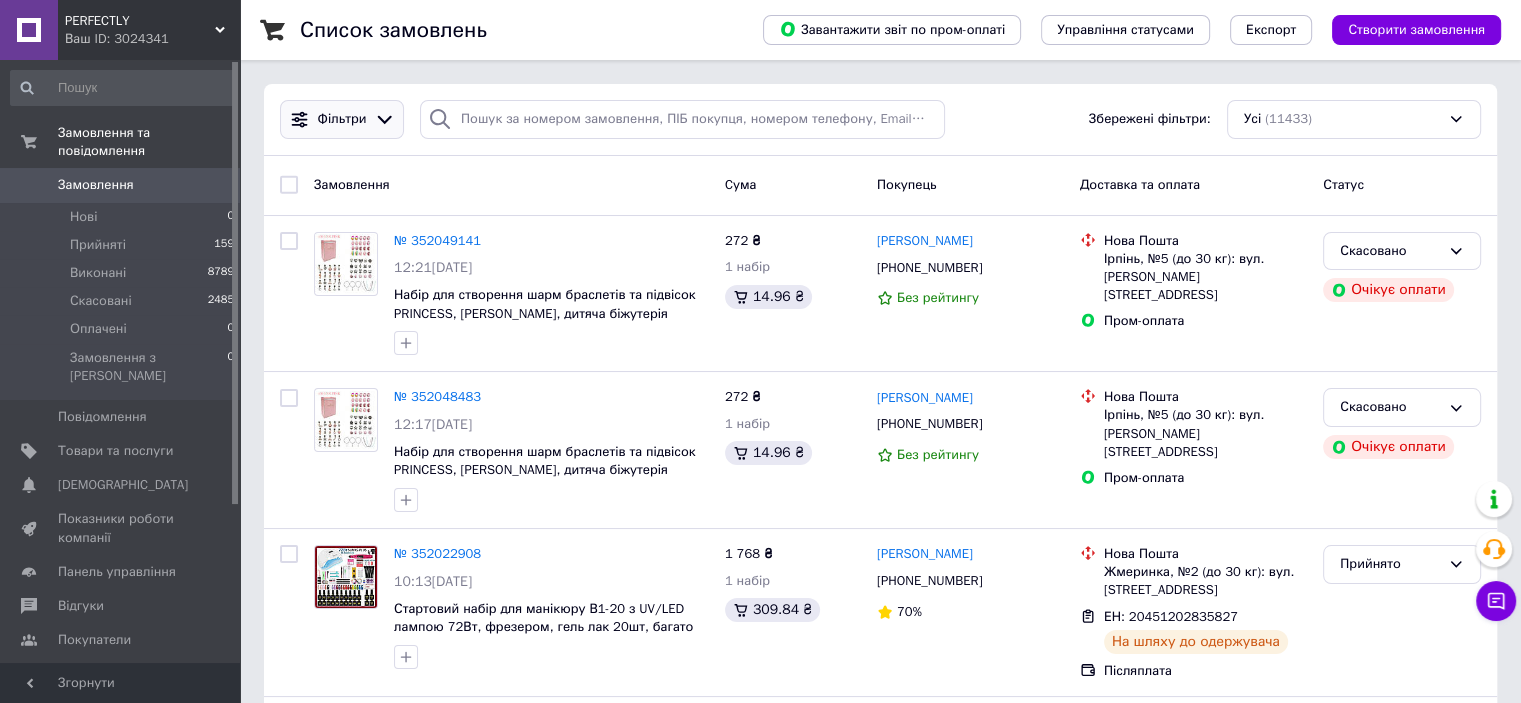 click 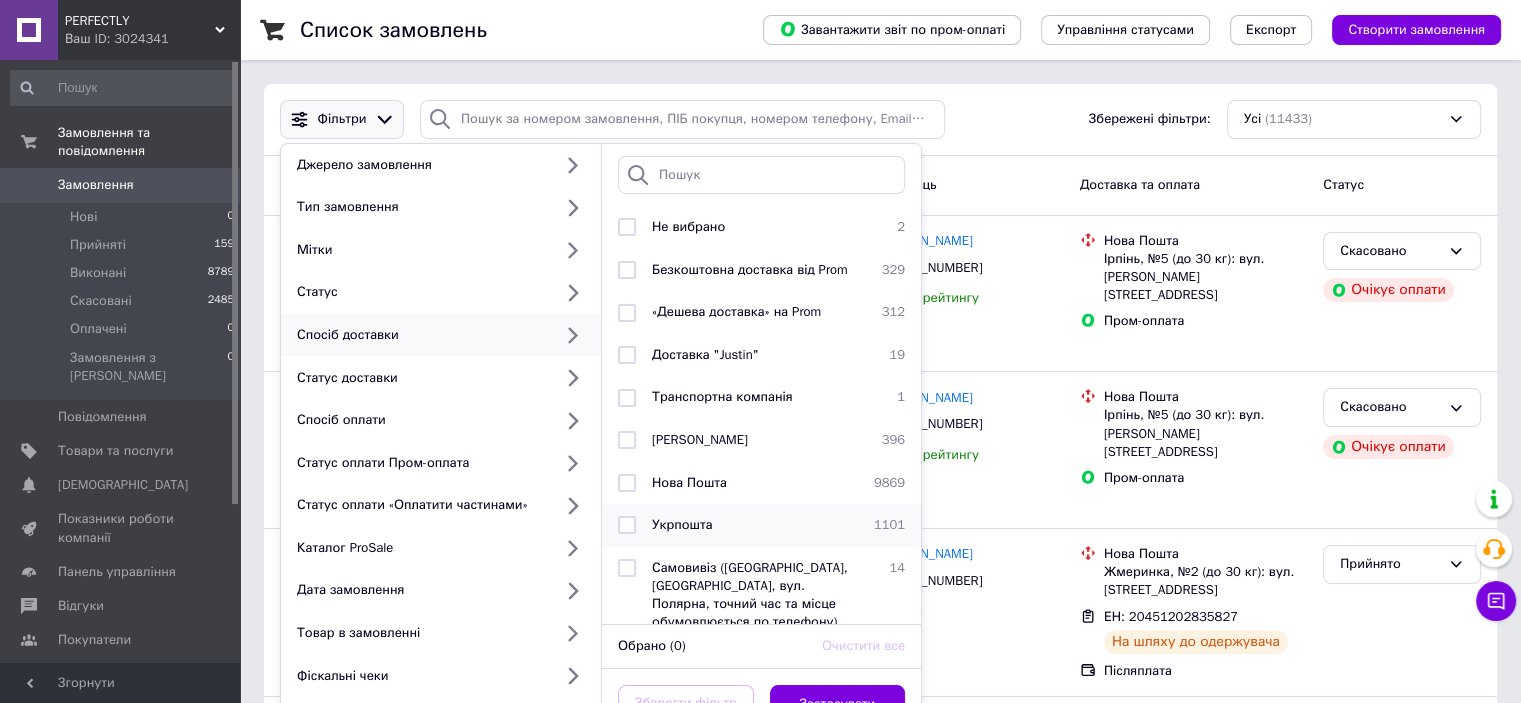 click at bounding box center (627, 525) 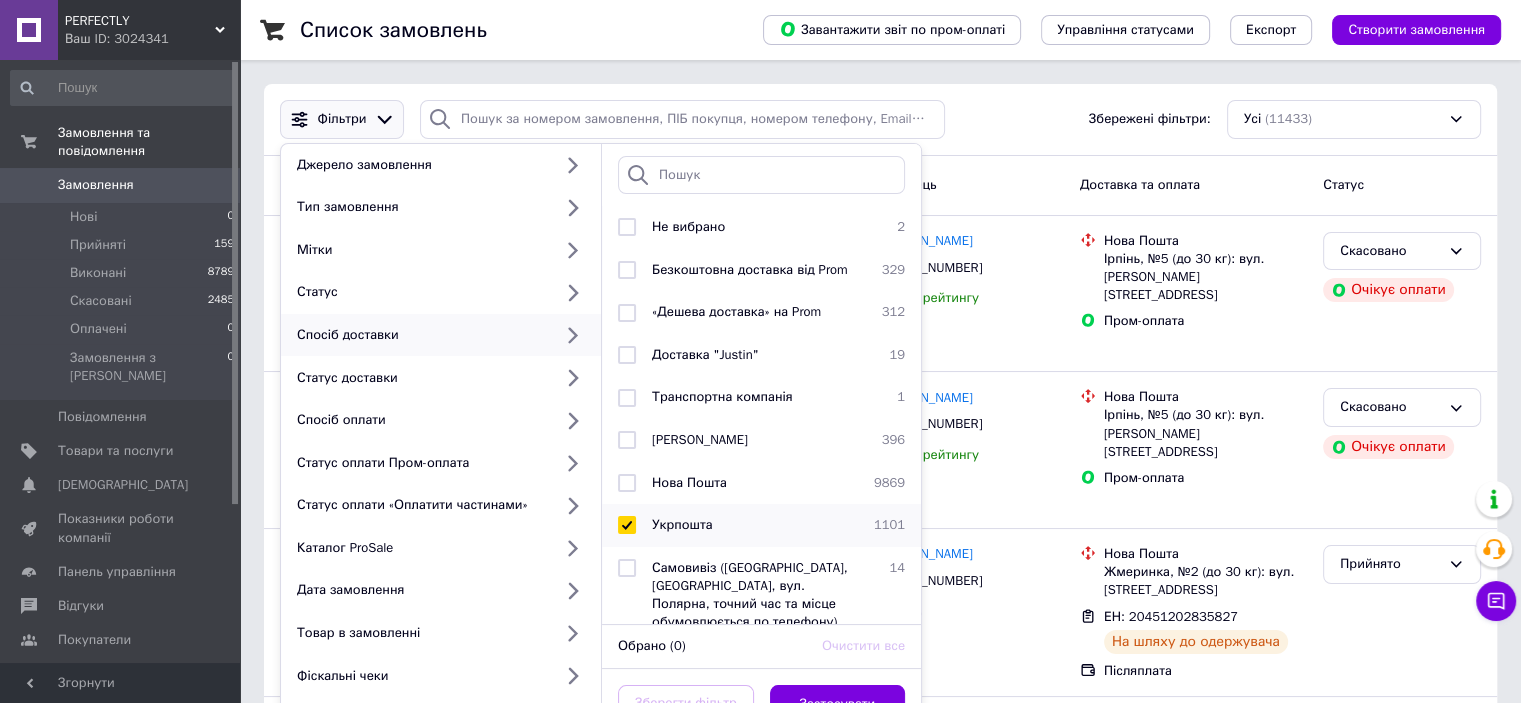 checkbox on "true" 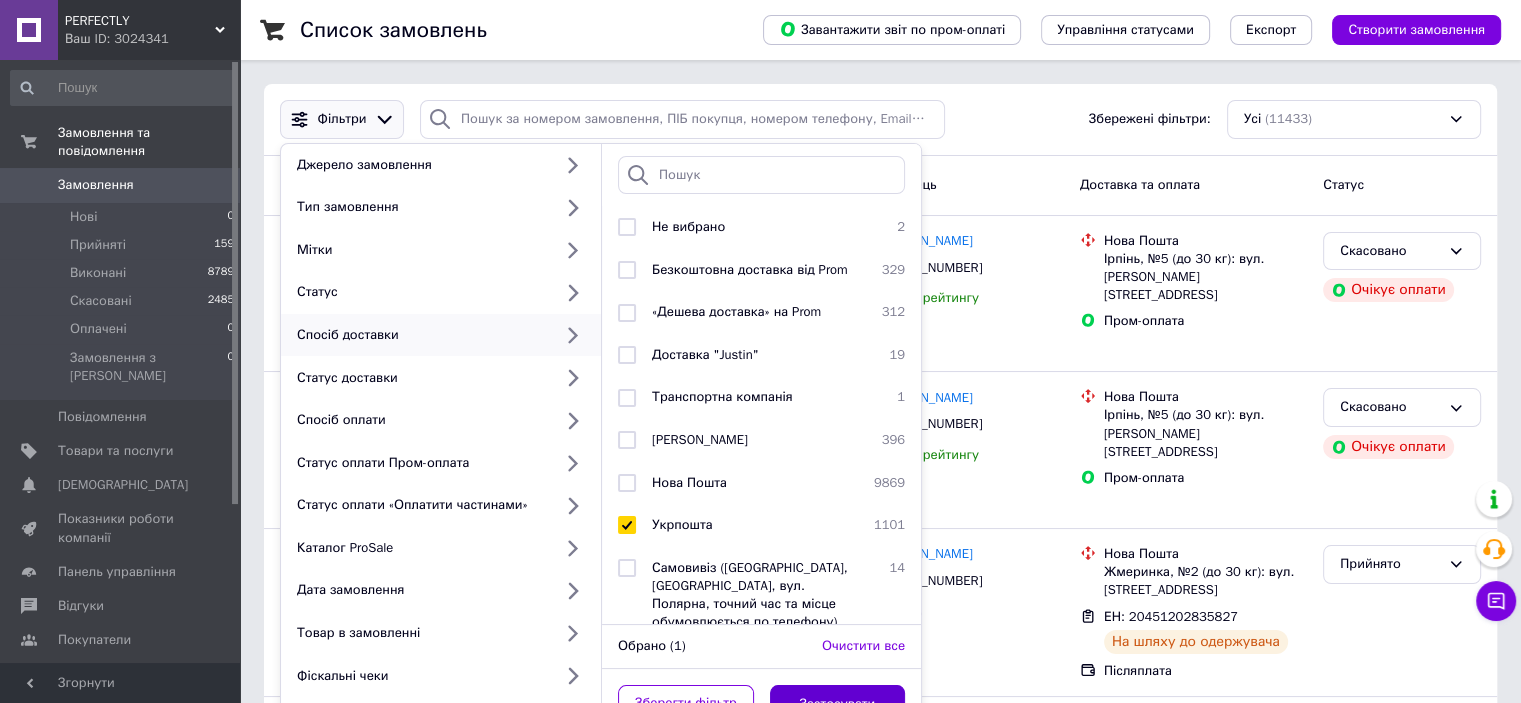 click on "Застосувати" at bounding box center (838, 704) 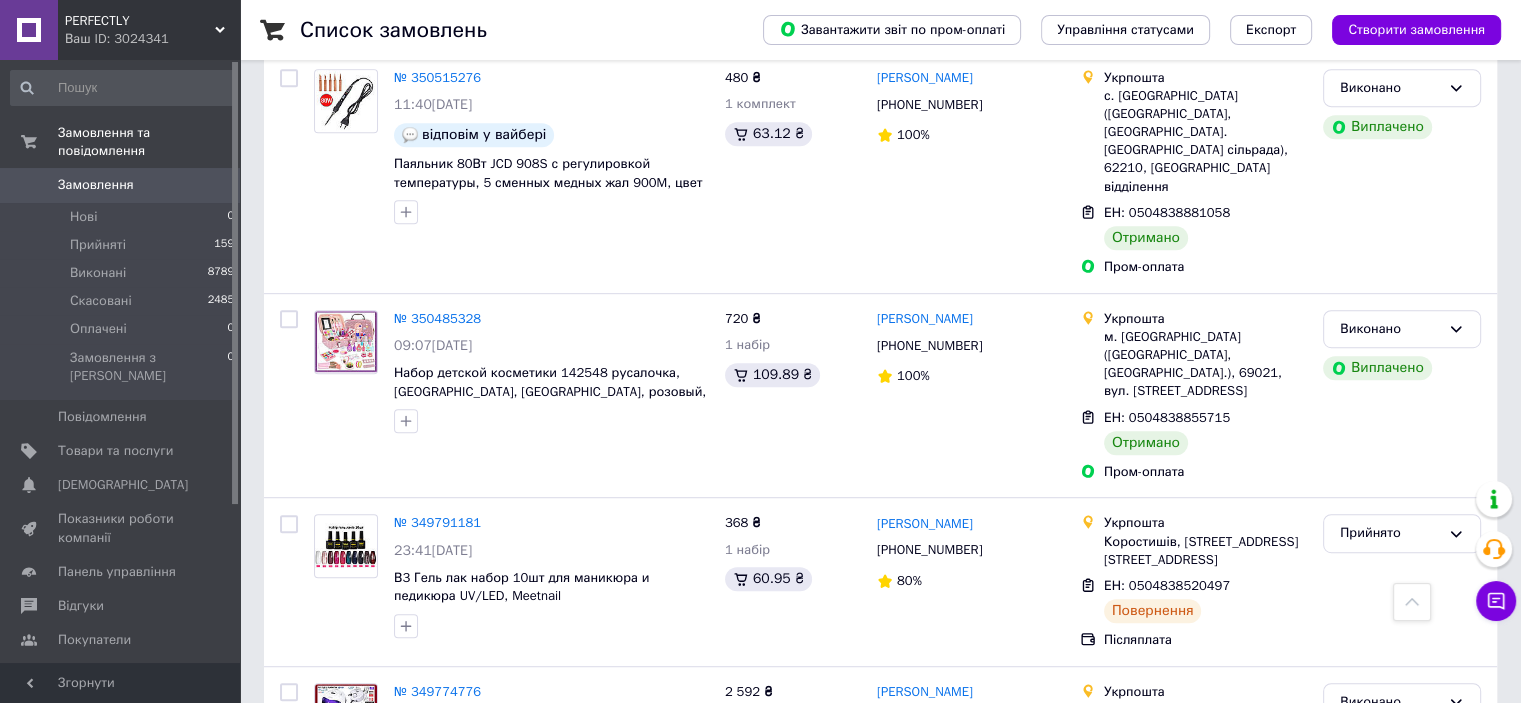 scroll, scrollTop: 1200, scrollLeft: 0, axis: vertical 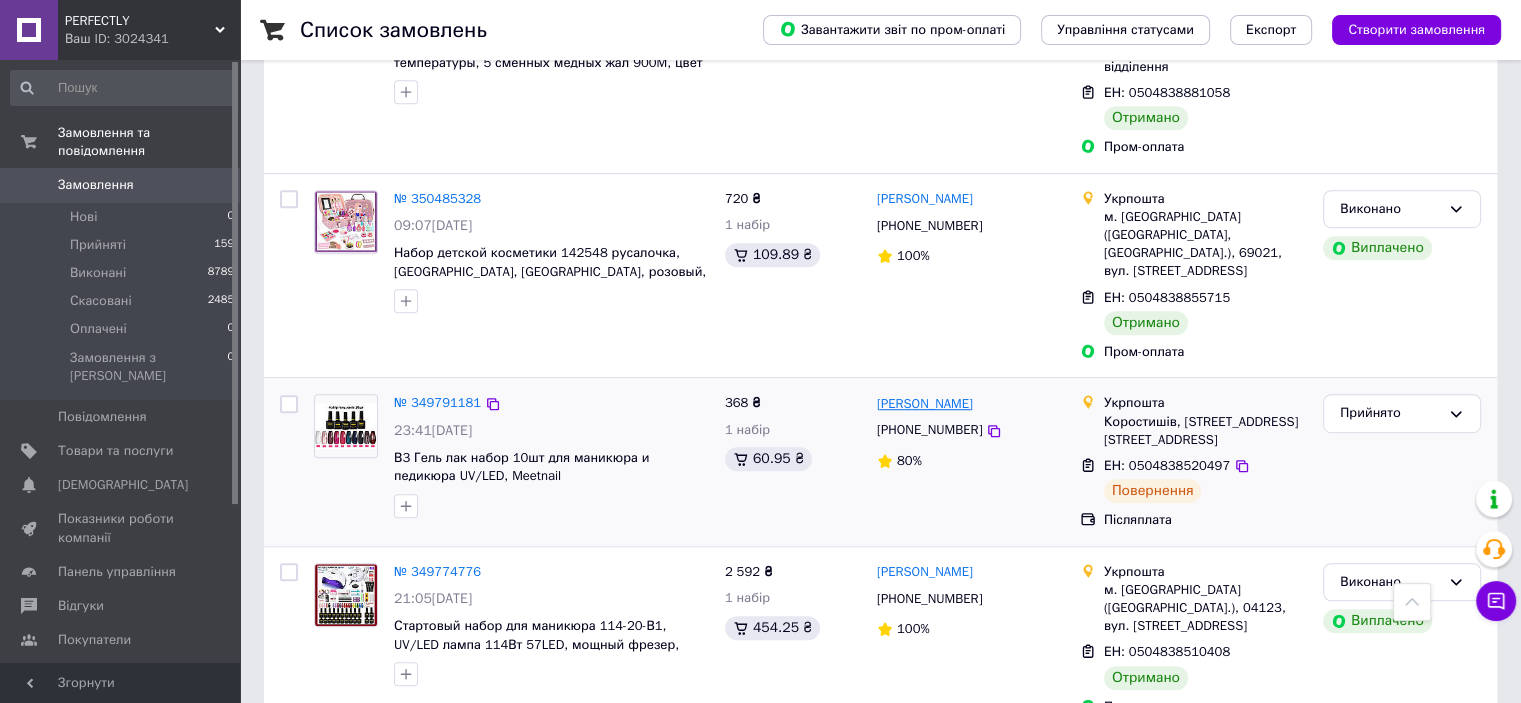 click on "Таня Матусевич" at bounding box center [925, 404] 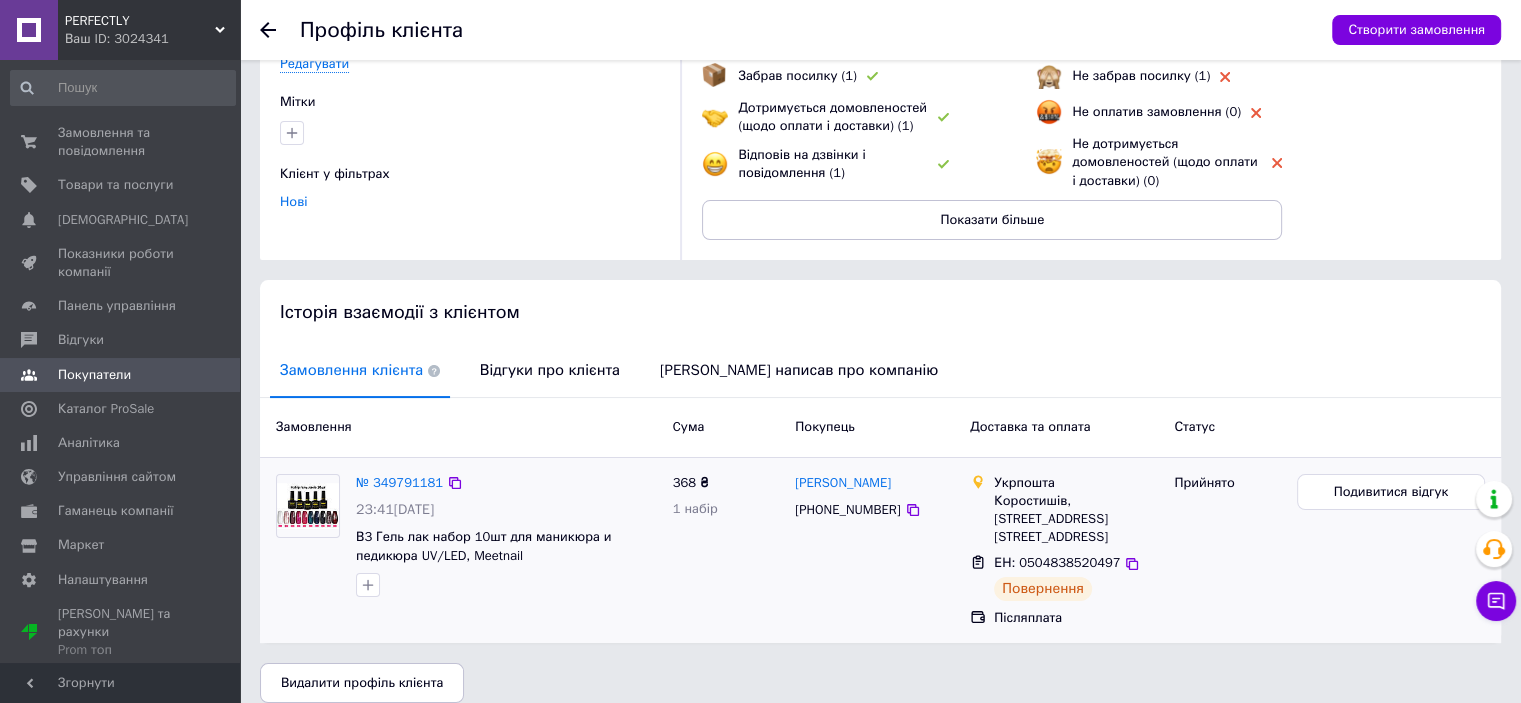 scroll, scrollTop: 176, scrollLeft: 0, axis: vertical 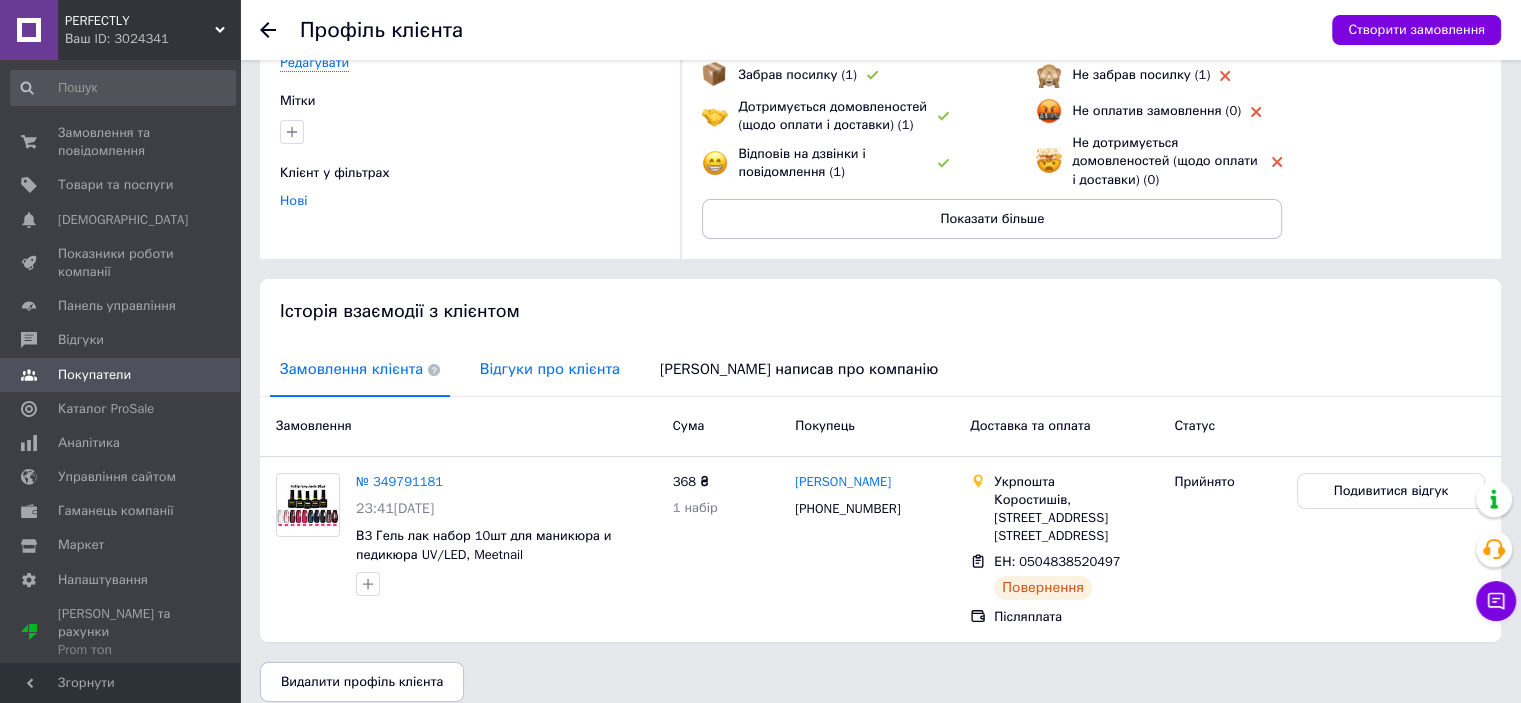 click on "Відгуки про клієнта" at bounding box center [550, 369] 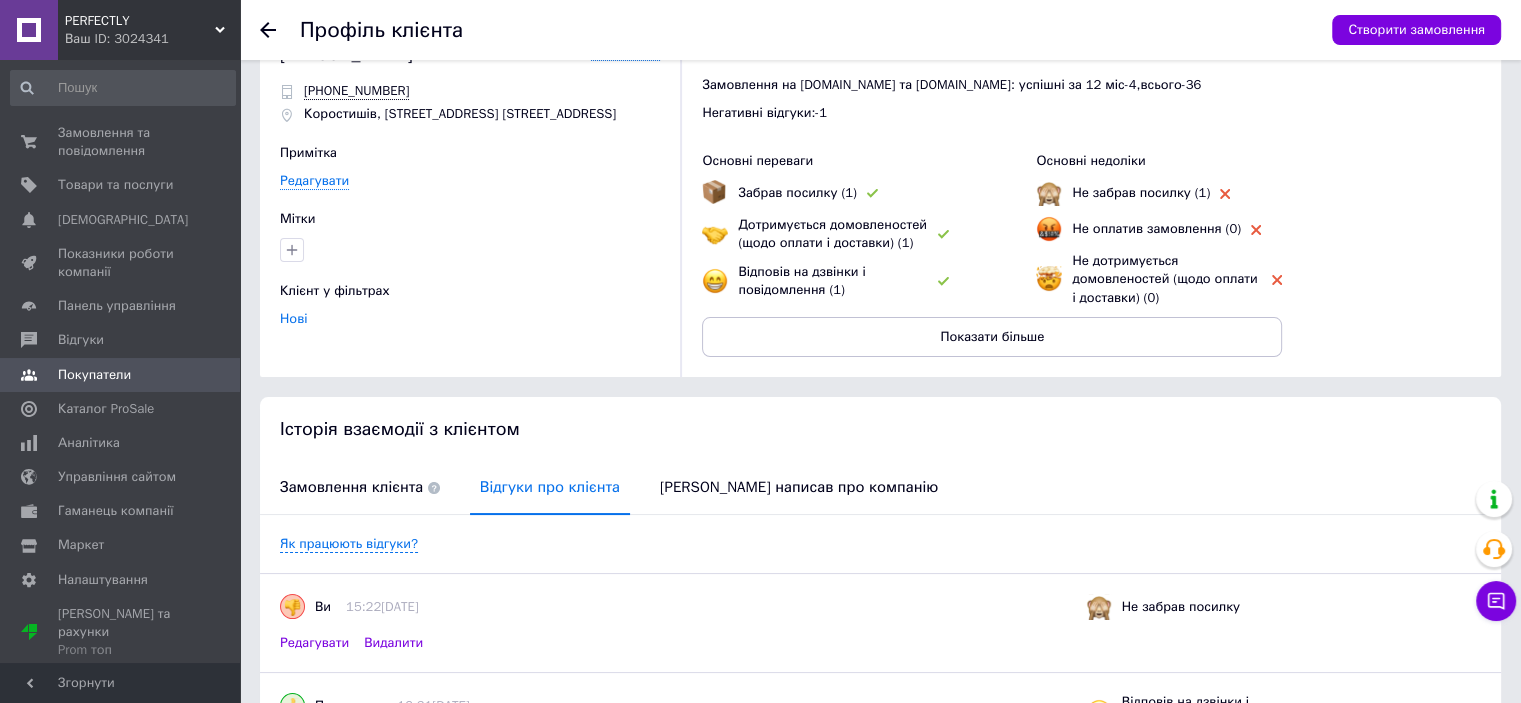 scroll, scrollTop: 0, scrollLeft: 0, axis: both 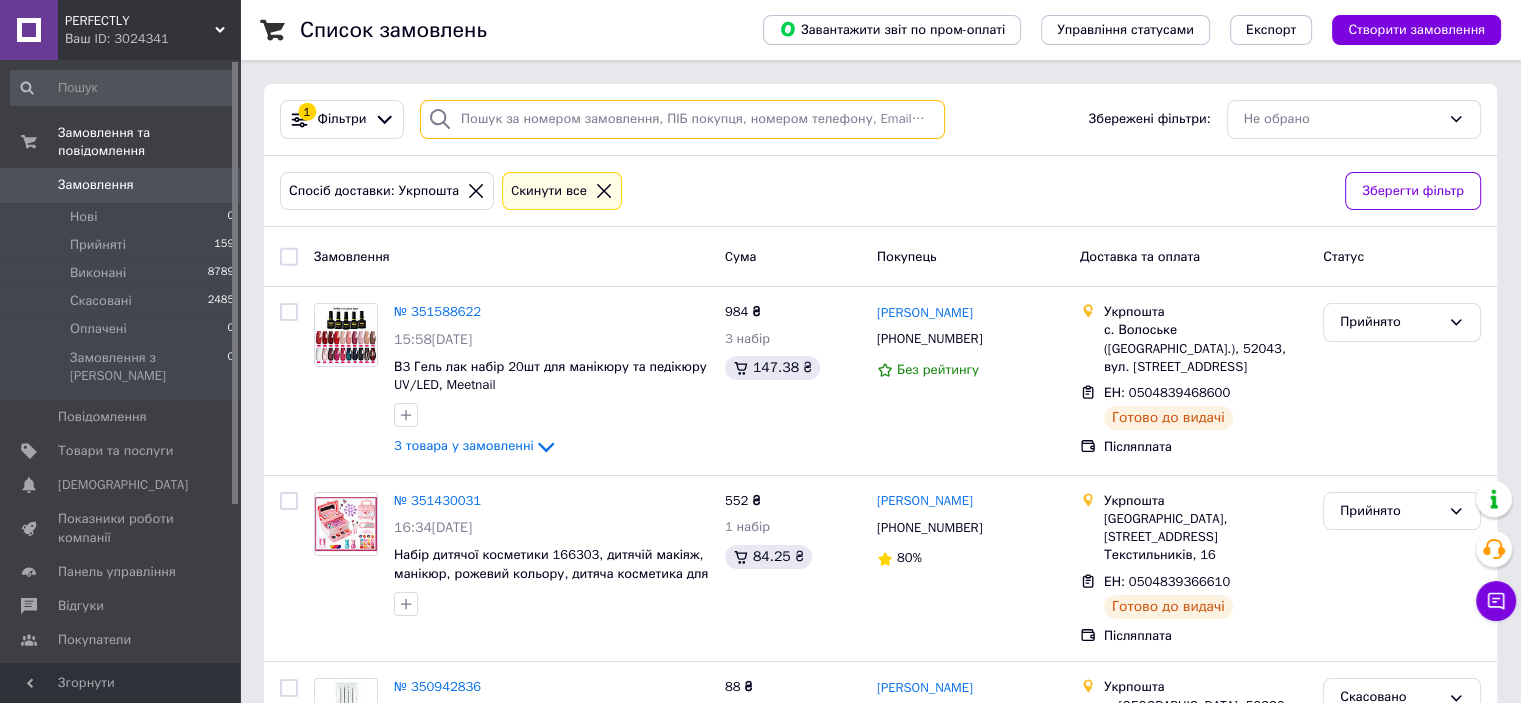 paste on "Плескач" 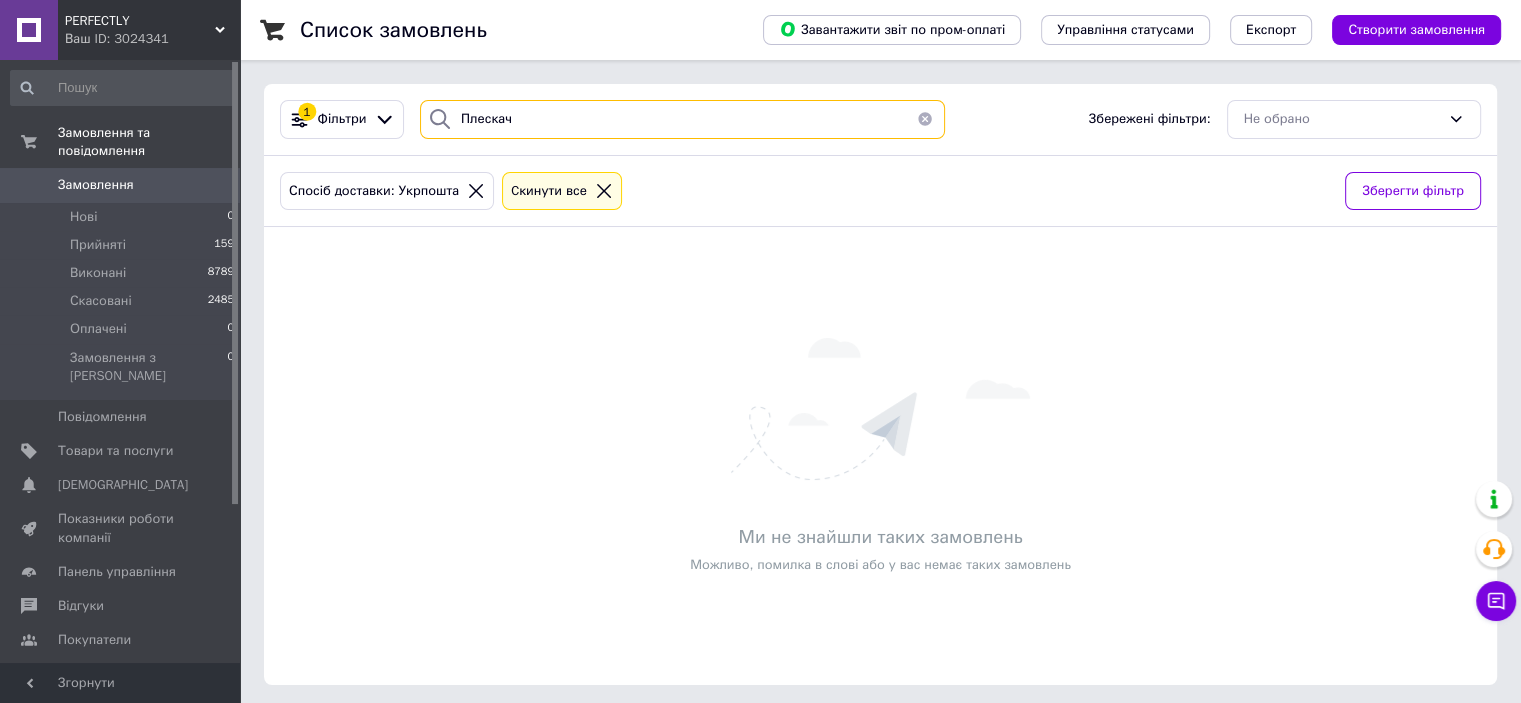 drag, startPoint x: 520, startPoint y: 111, endPoint x: 423, endPoint y: 112, distance: 97.00516 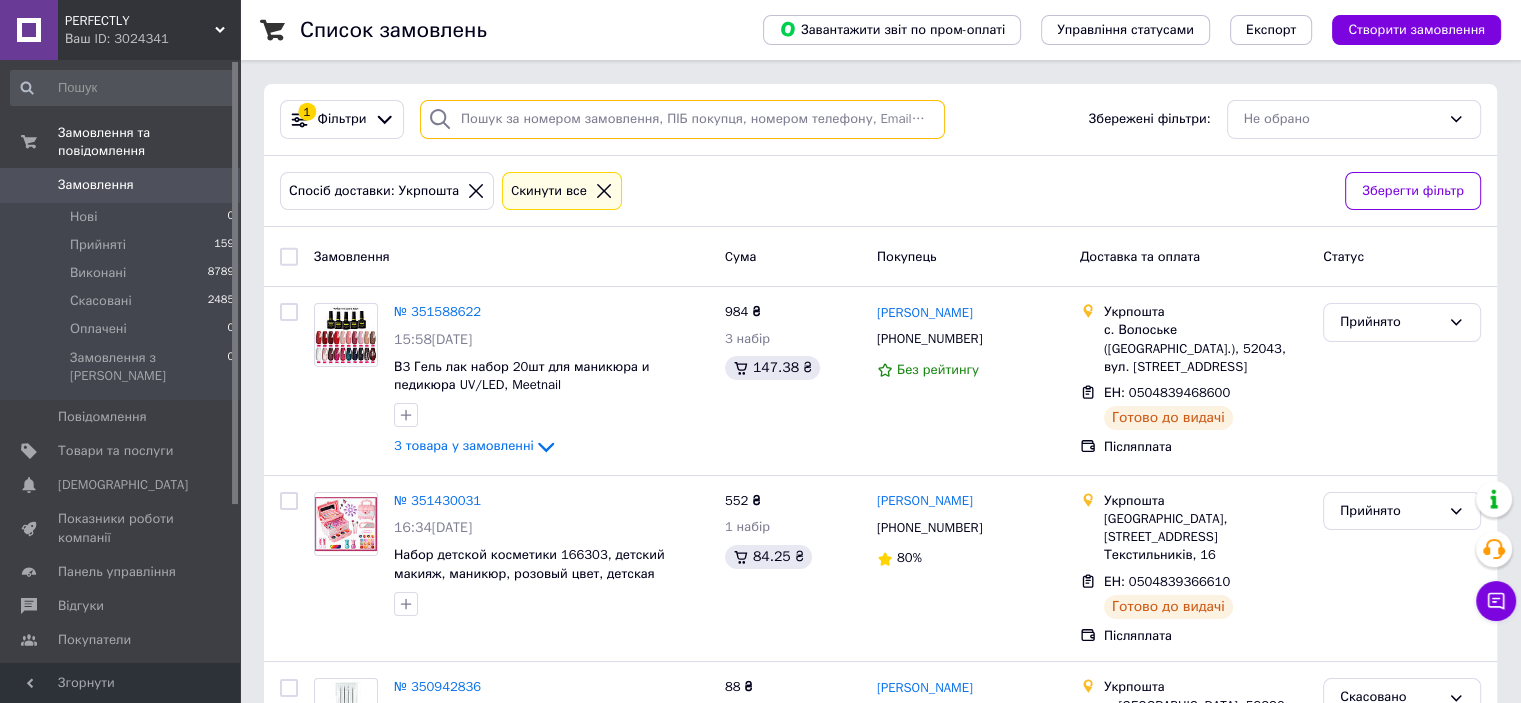 click at bounding box center [682, 119] 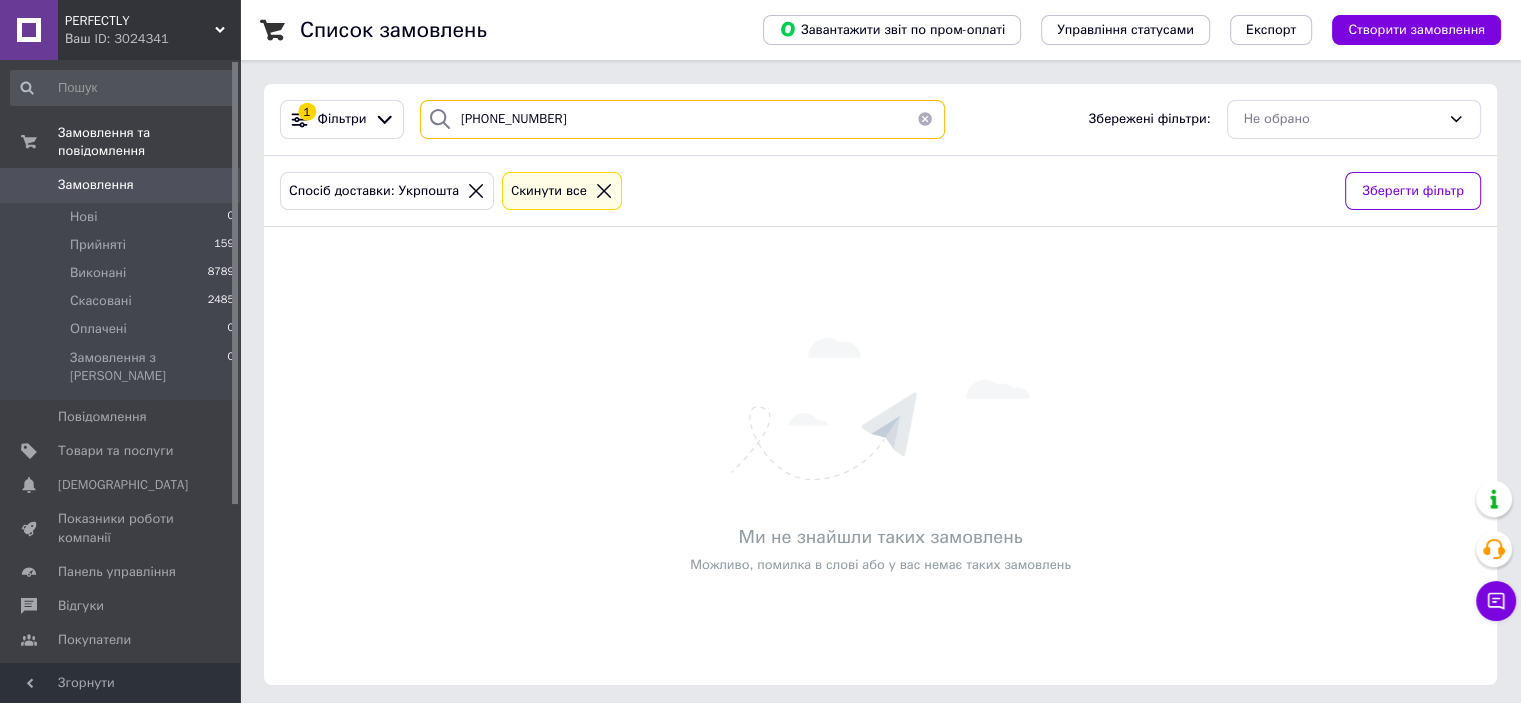 drag, startPoint x: 553, startPoint y: 112, endPoint x: 476, endPoint y: 119, distance: 77.31753 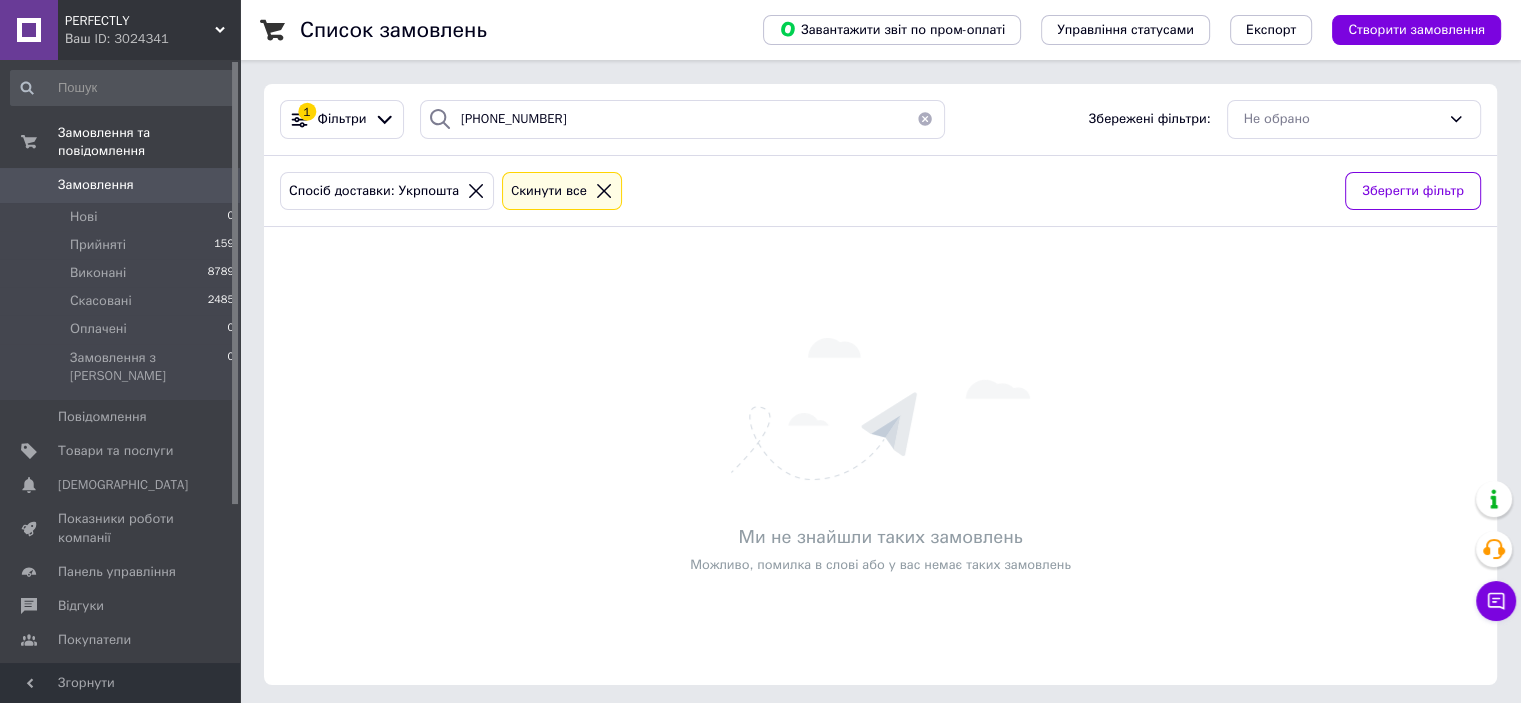 click 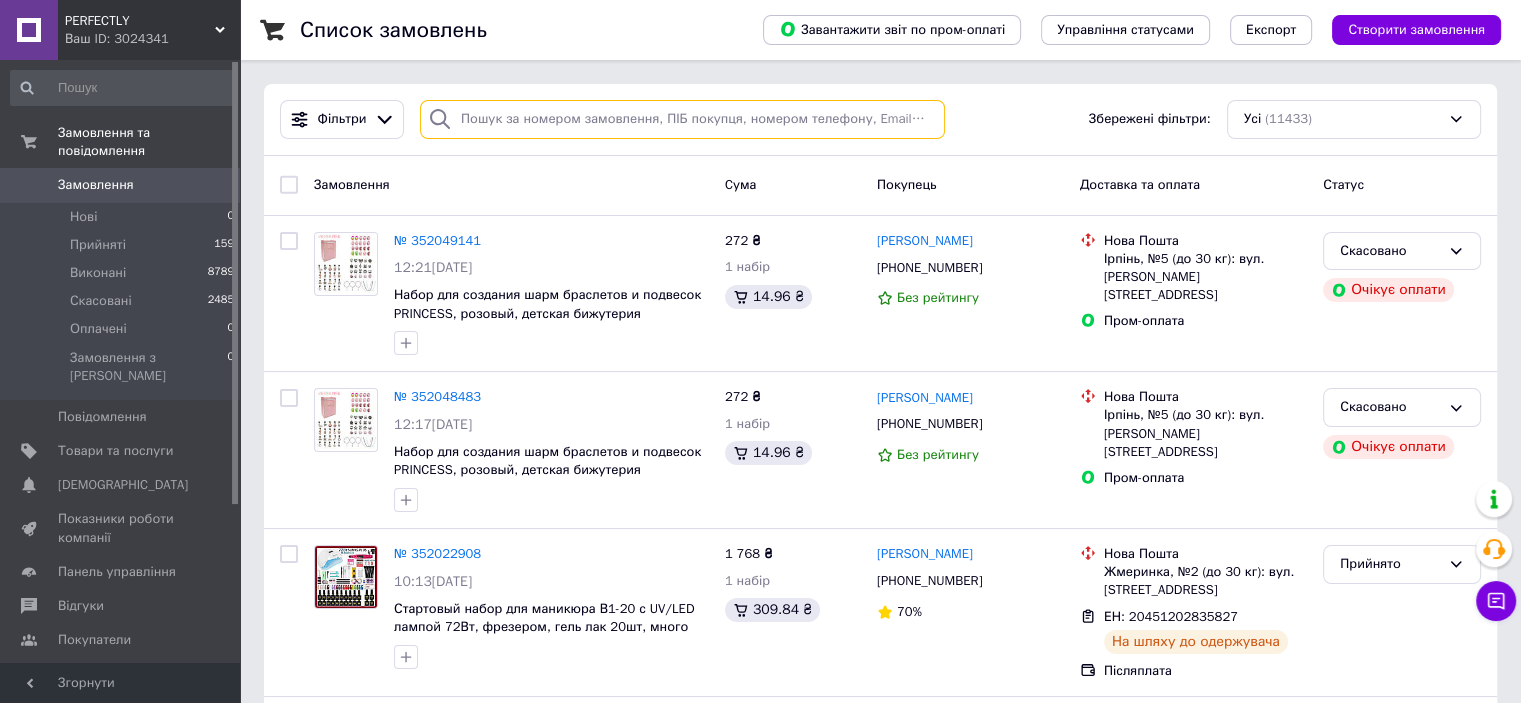 paste on "+380981250171" 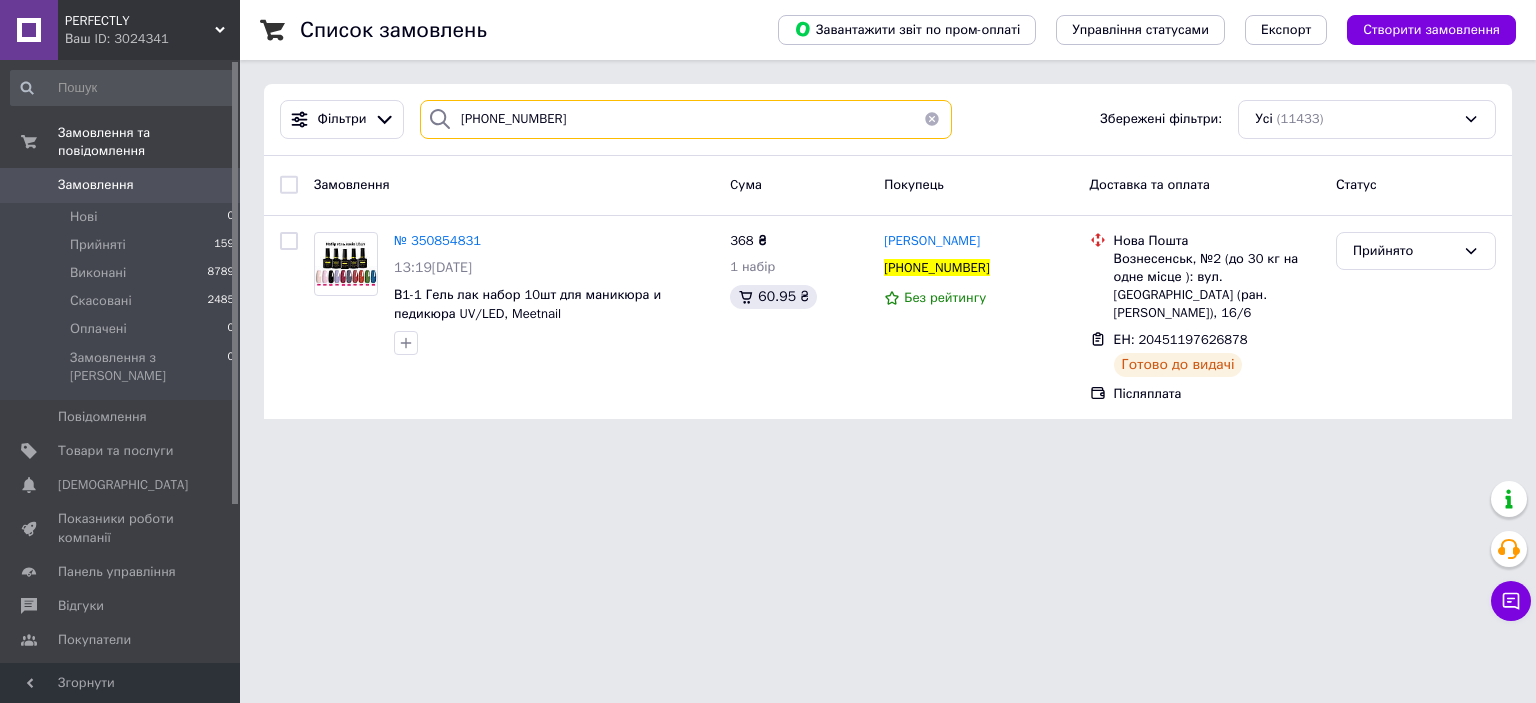 drag, startPoint x: 563, startPoint y: 111, endPoint x: 452, endPoint y: 111, distance: 111 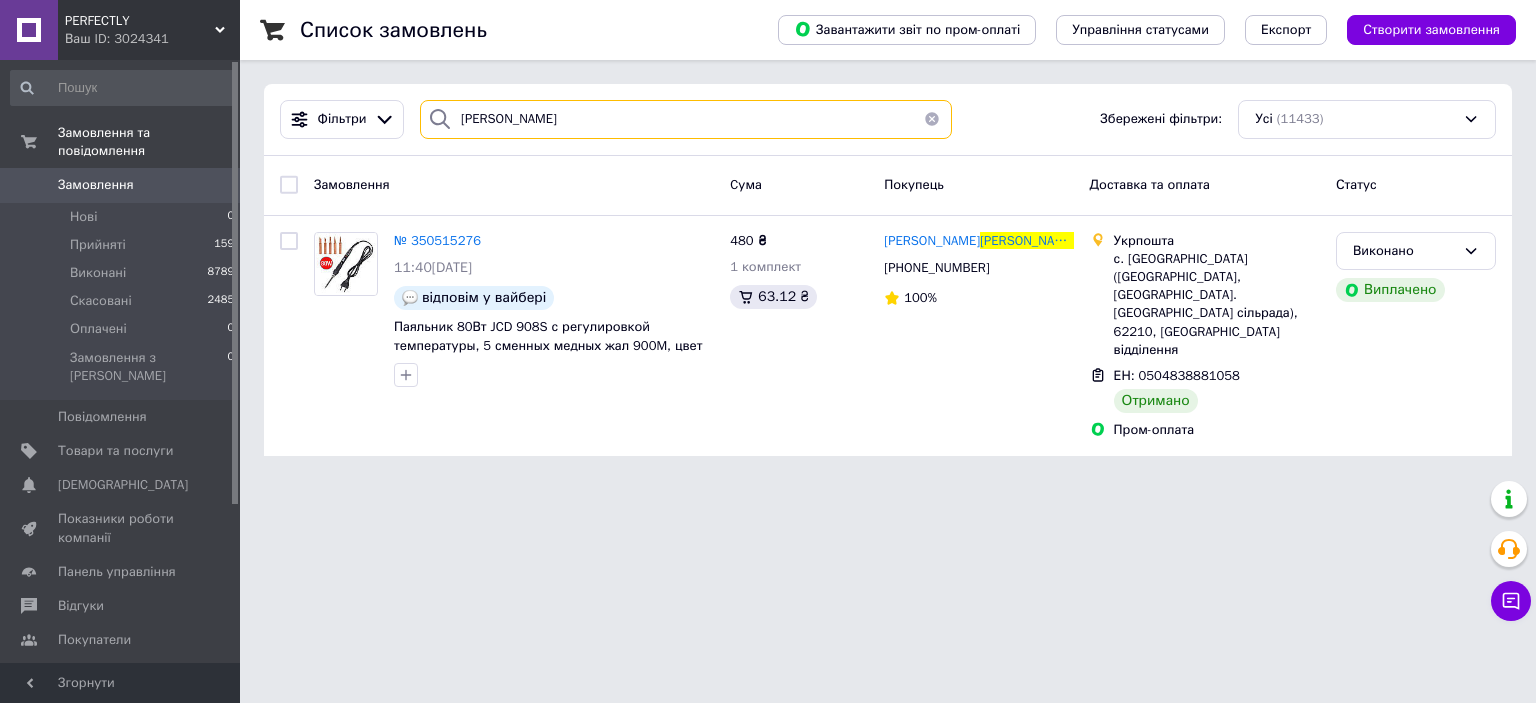 type on "Синящок" 